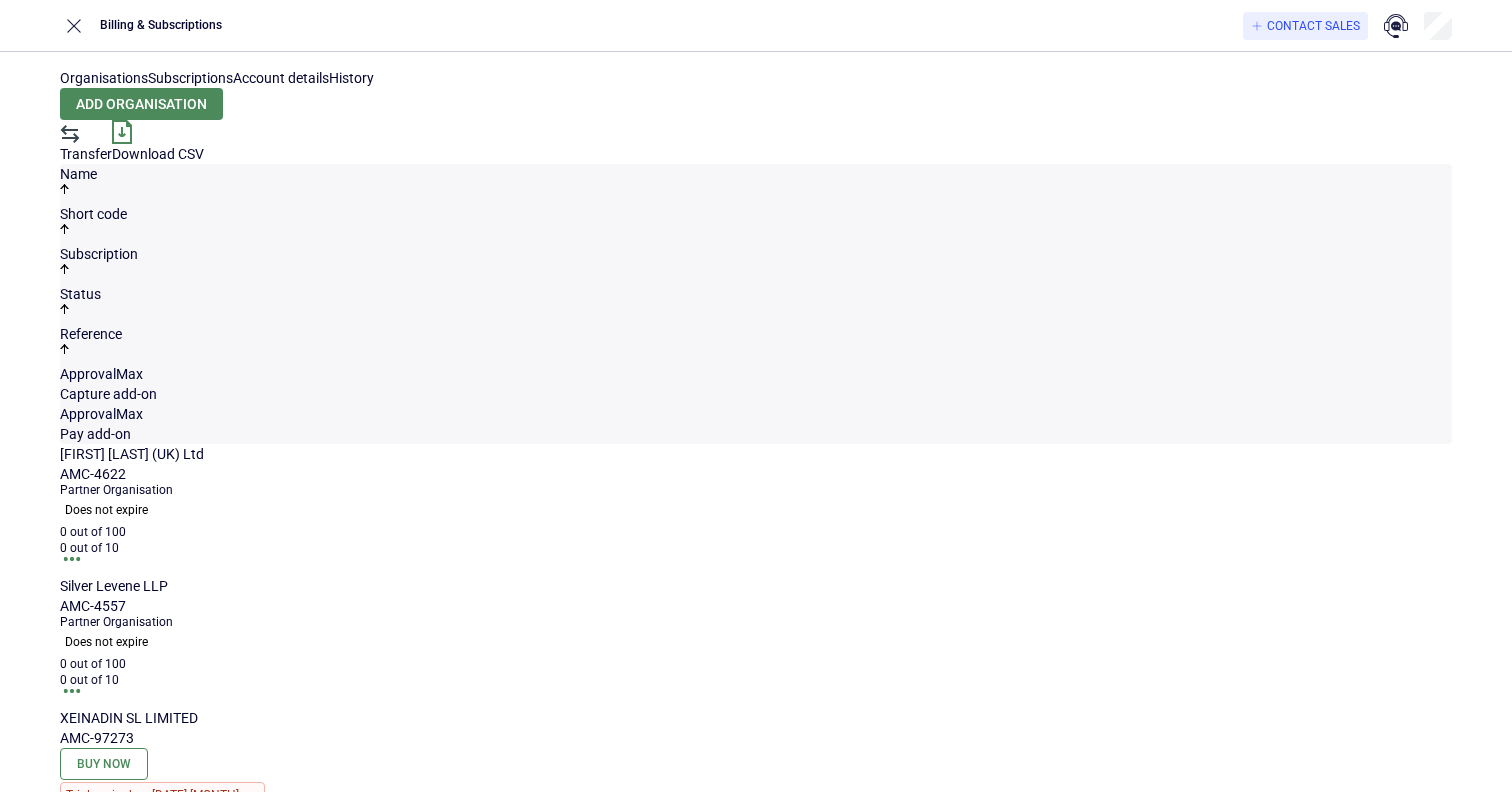 scroll, scrollTop: 0, scrollLeft: 0, axis: both 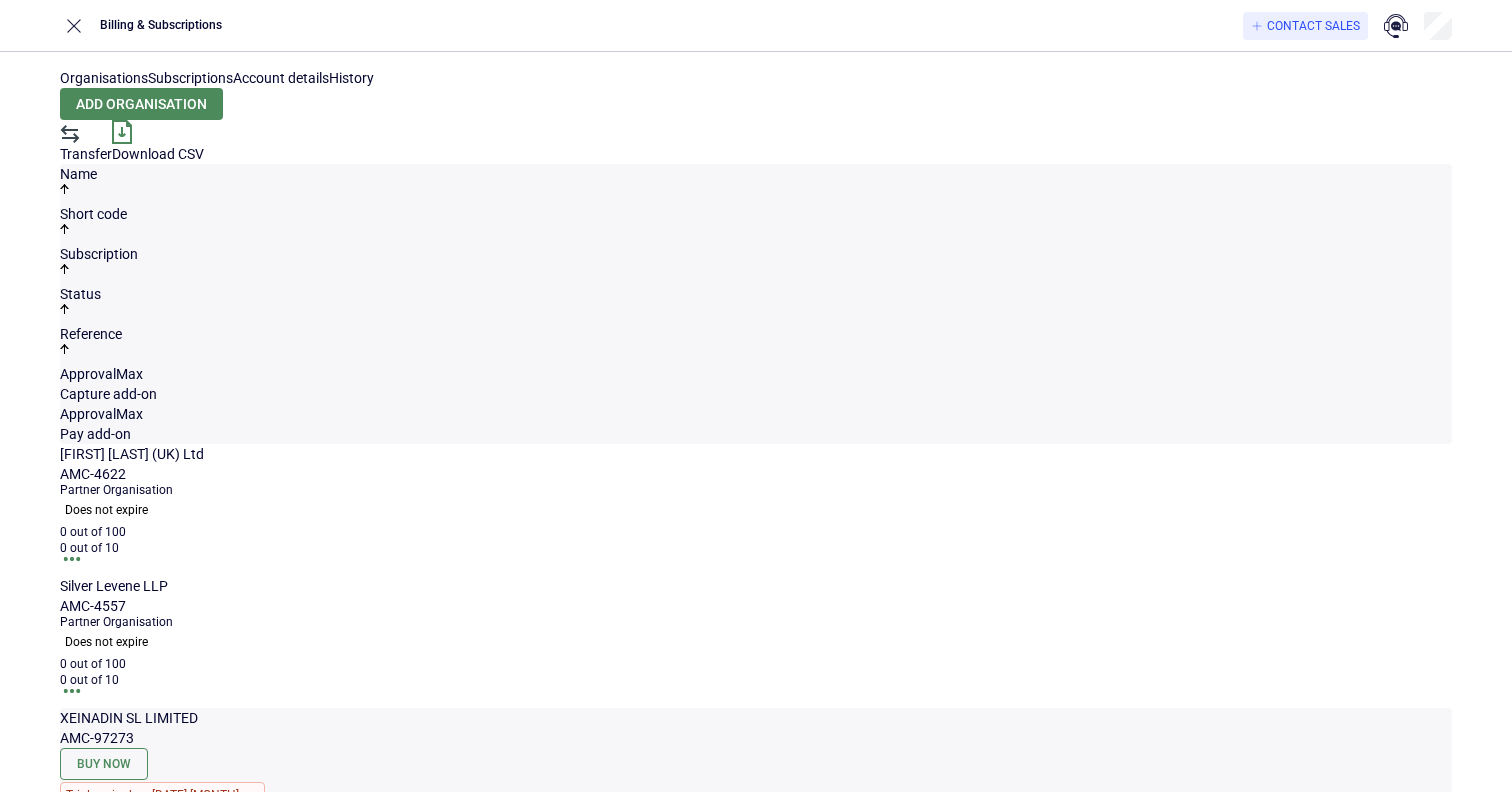 click at bounding box center [72, 559] 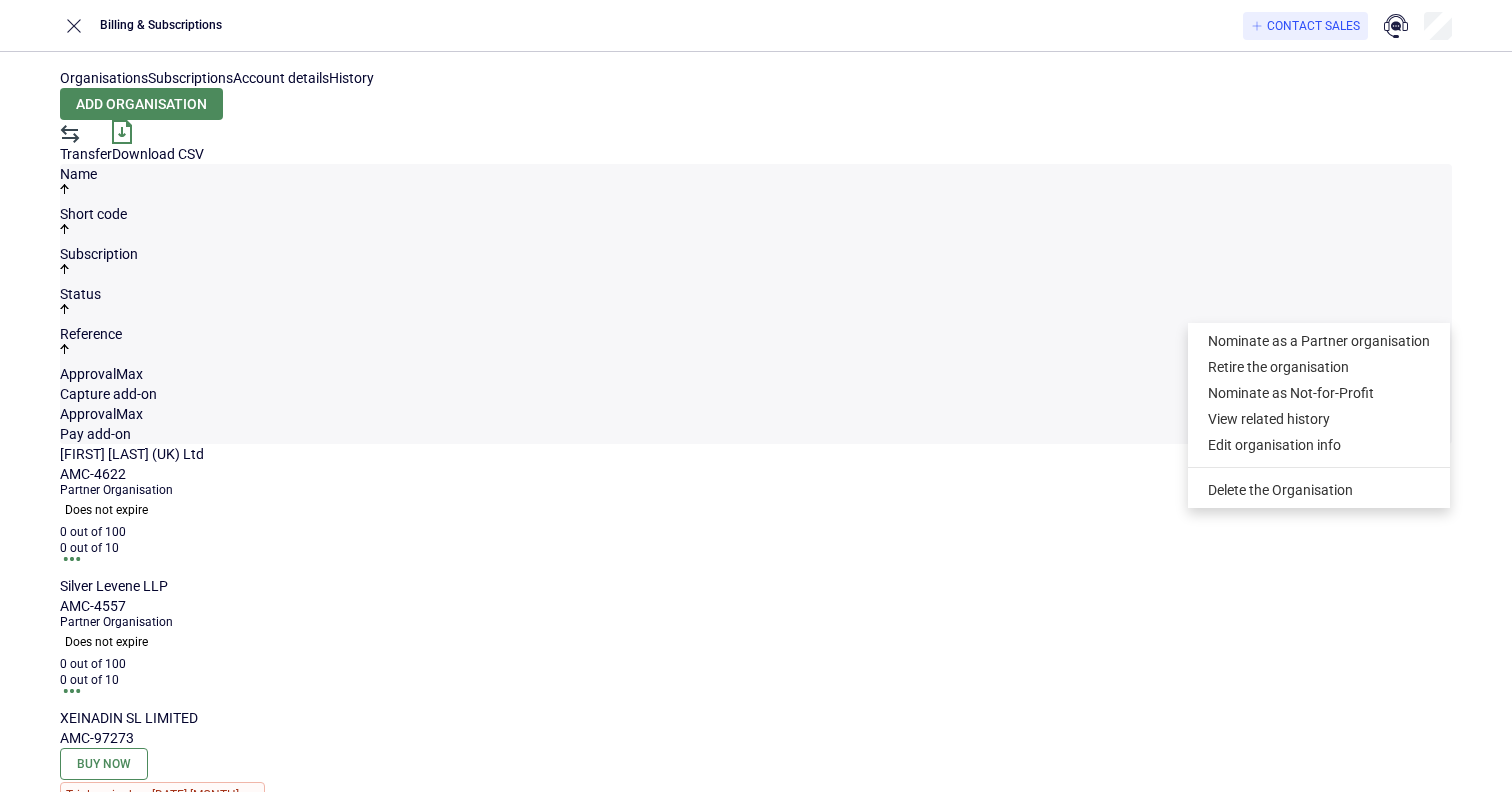 click on "[FIRST] [LAST] (UK) Ltd AMC-4622 Partner Organisation Does not expire 0 out of 100 0 out of 10 [FIRST] [LAST] LLP AMC-4557 Partner Organisation Does not expire 0 out of 100 0 out of 10 XEINADIN SL LIMITED AMC-97273 Buy Now Trial expired on [DATE] [MONTH] [YEAR] 0 out of 100 0 out of 10" at bounding box center (756, 663) 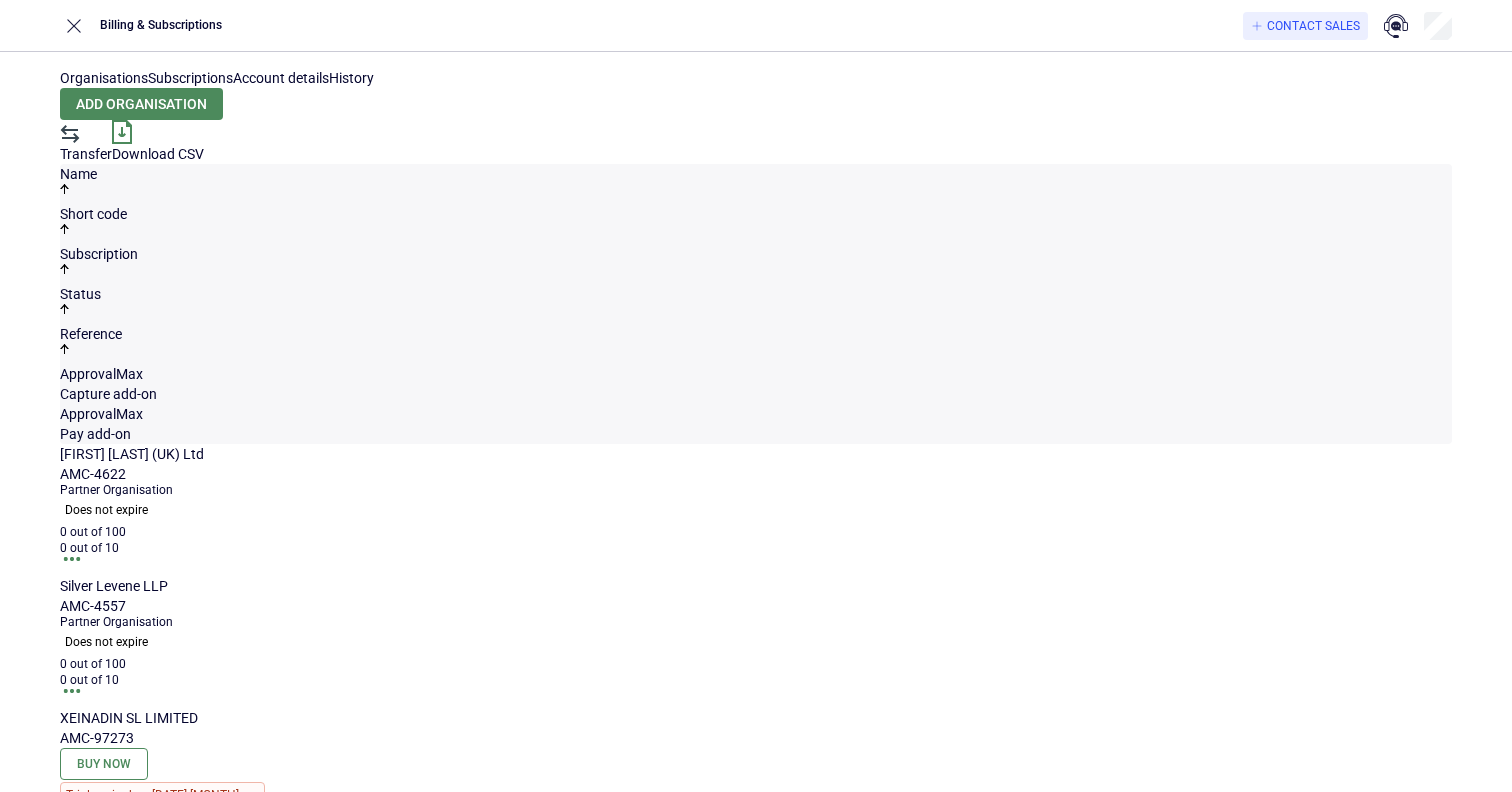 click on "Subscriptions" at bounding box center [190, 78] 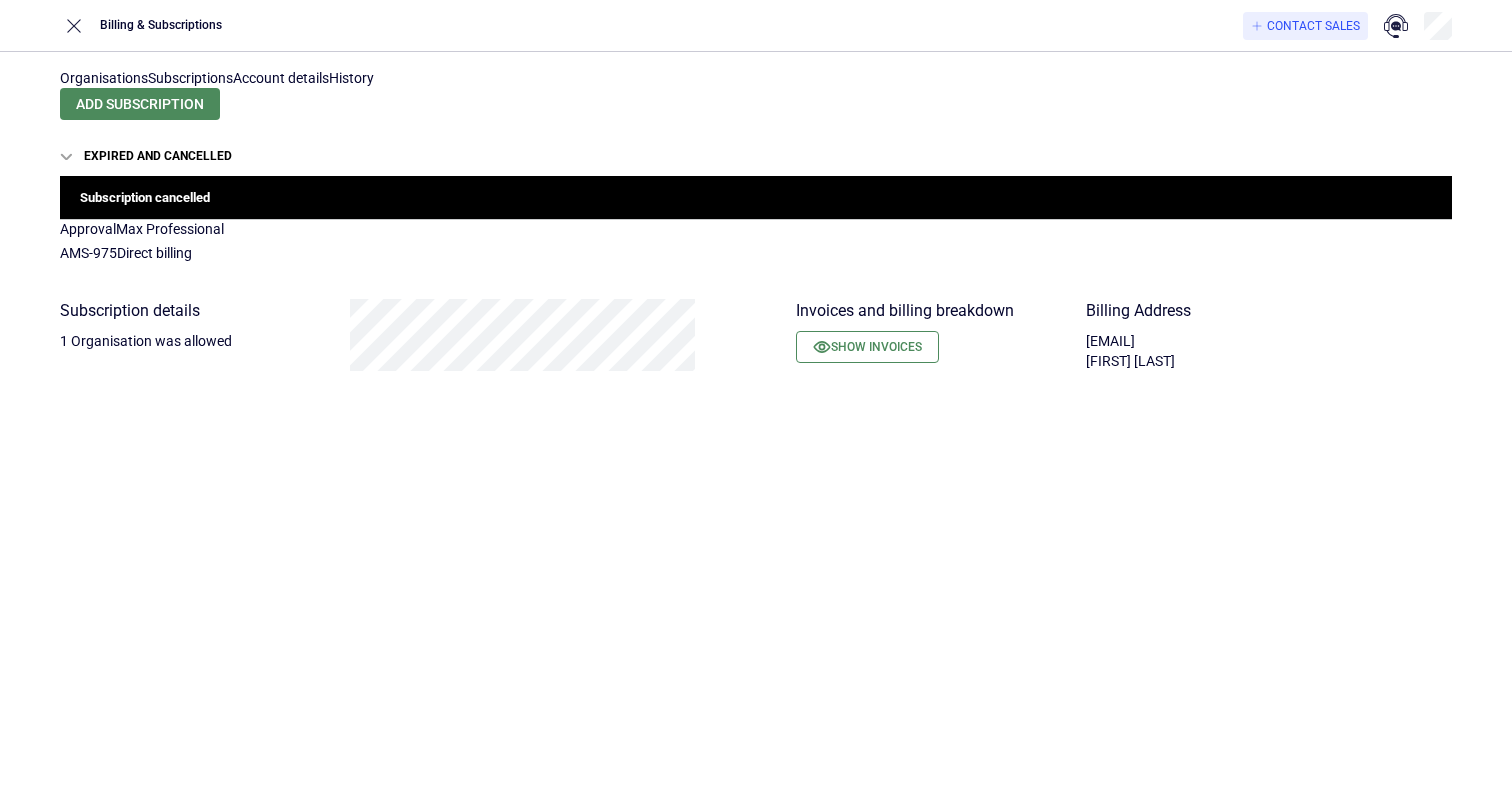 click on "Account details" at bounding box center (281, 78) 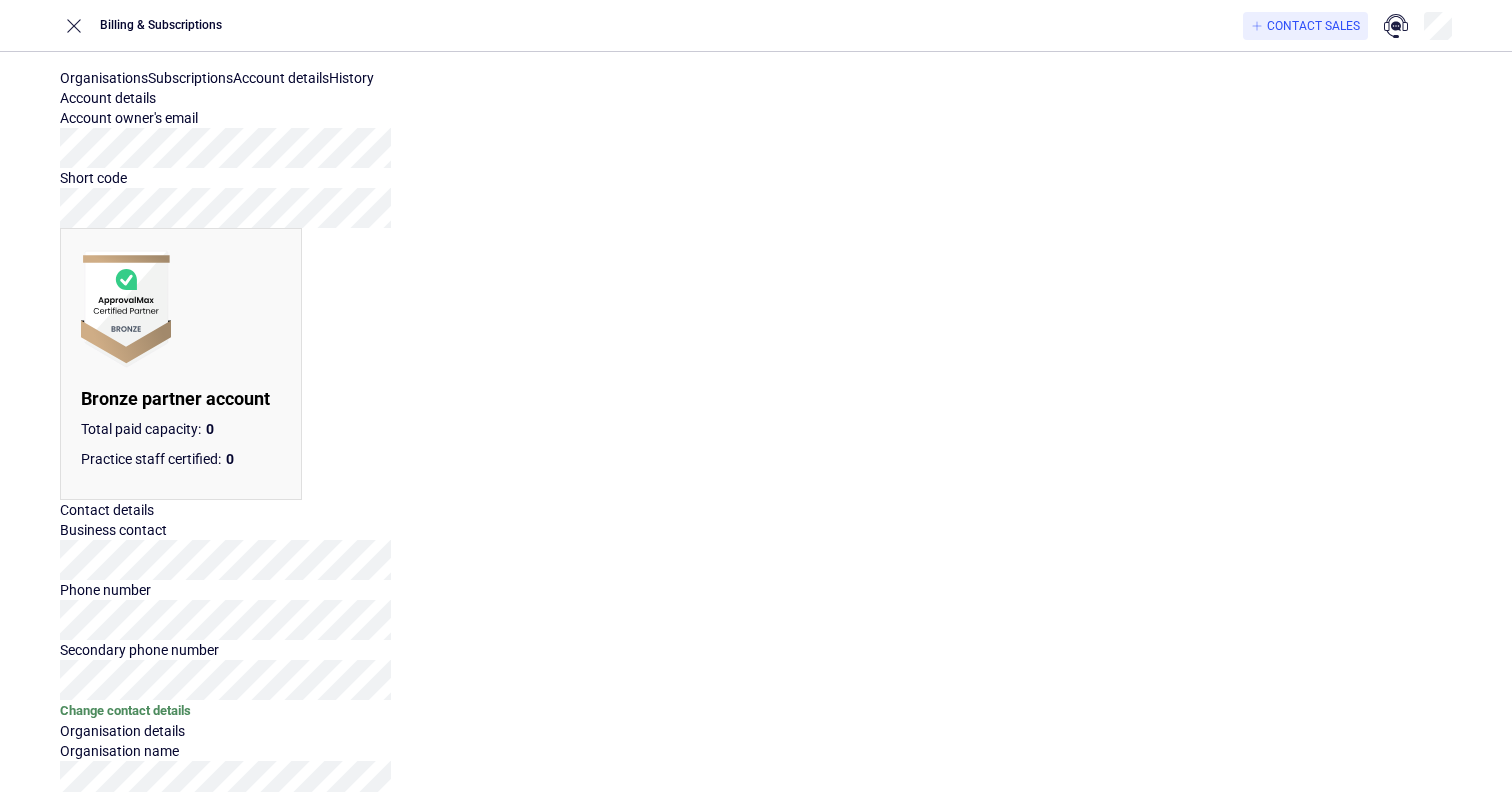 click on "Contact details Business contact Phone number Secondary phone number Change contact details" at bounding box center [756, 610] 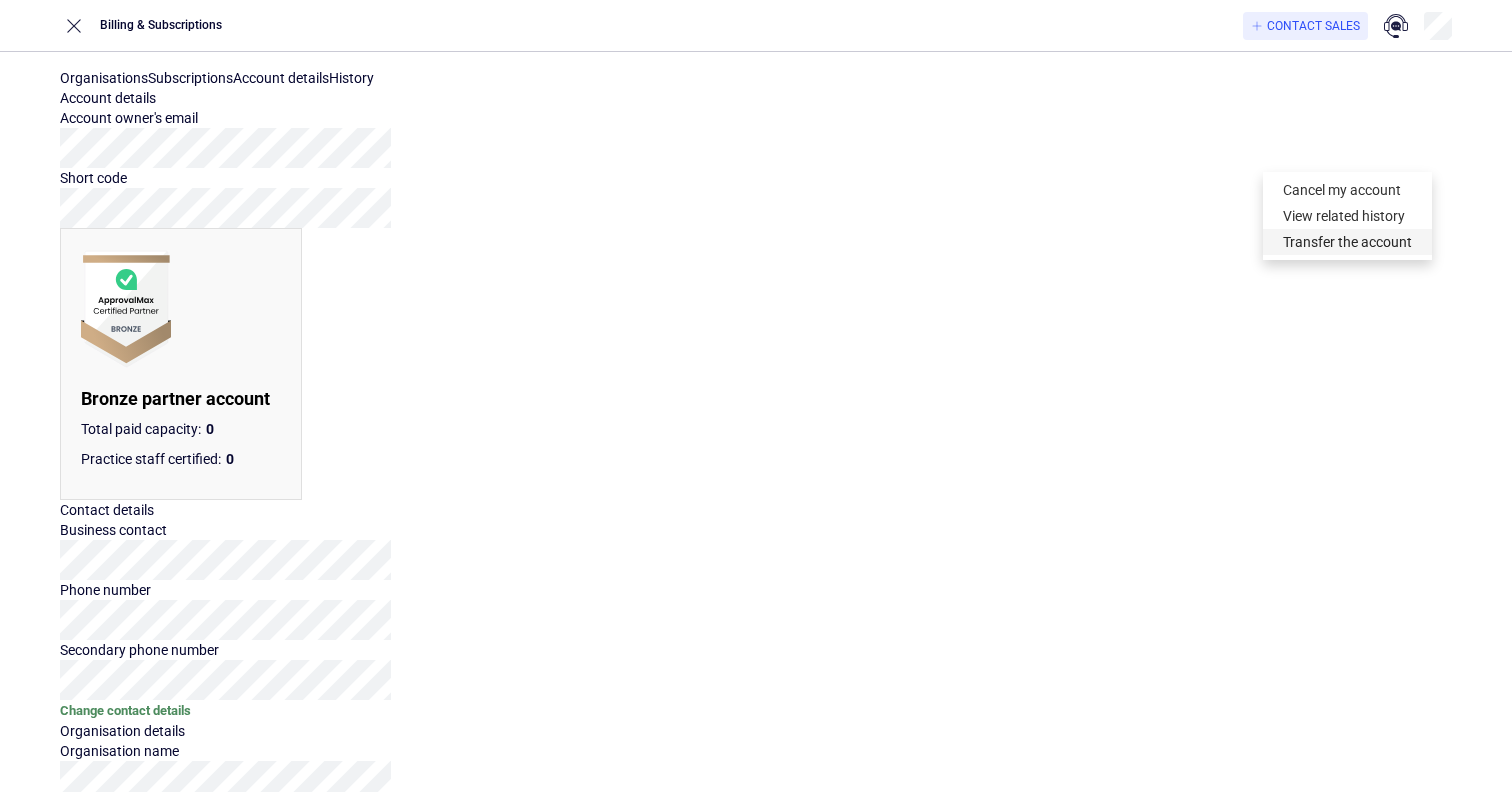 click on "Transfer the account" at bounding box center [1347, 242] 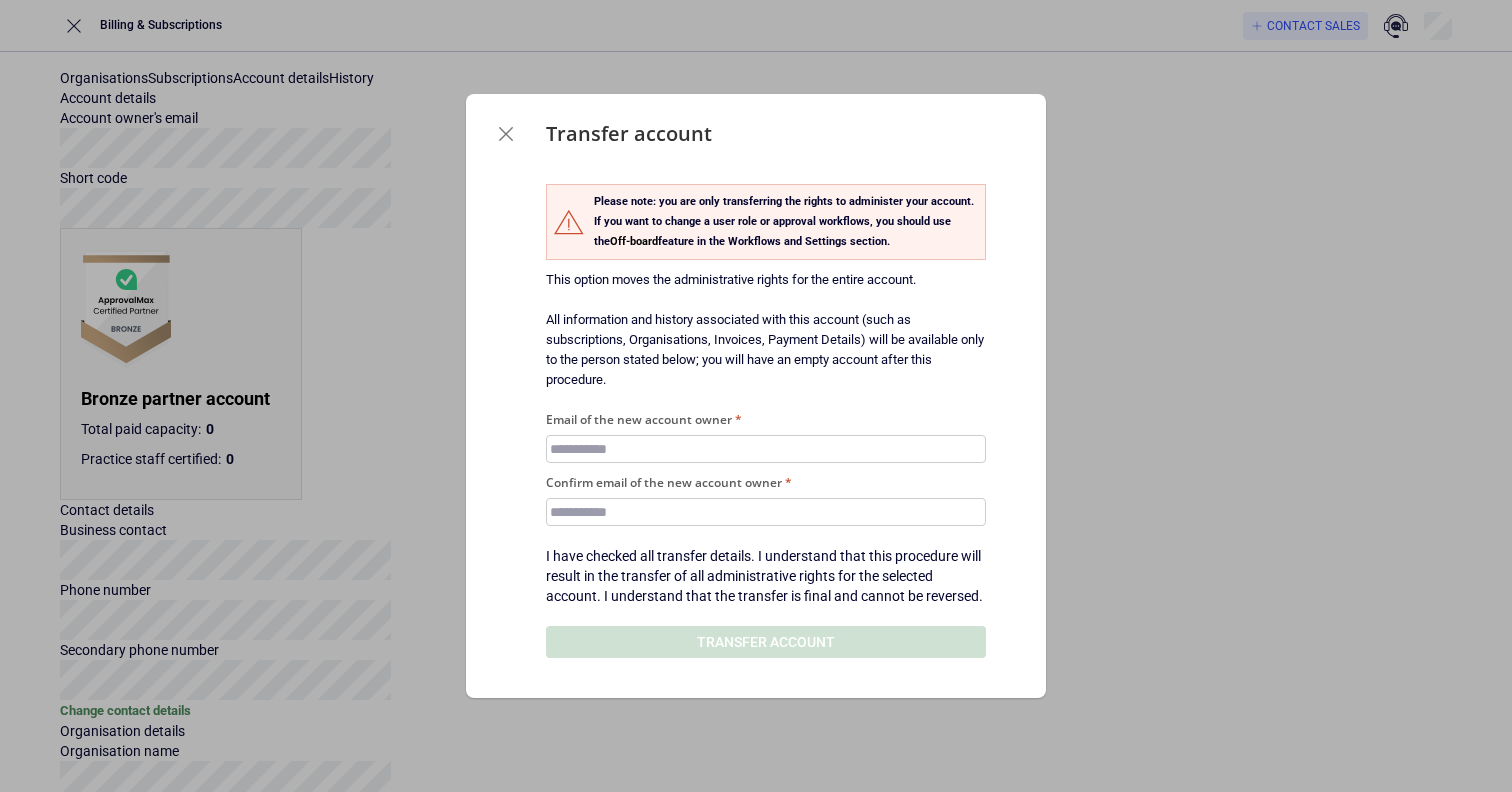 click at bounding box center [506, 134] 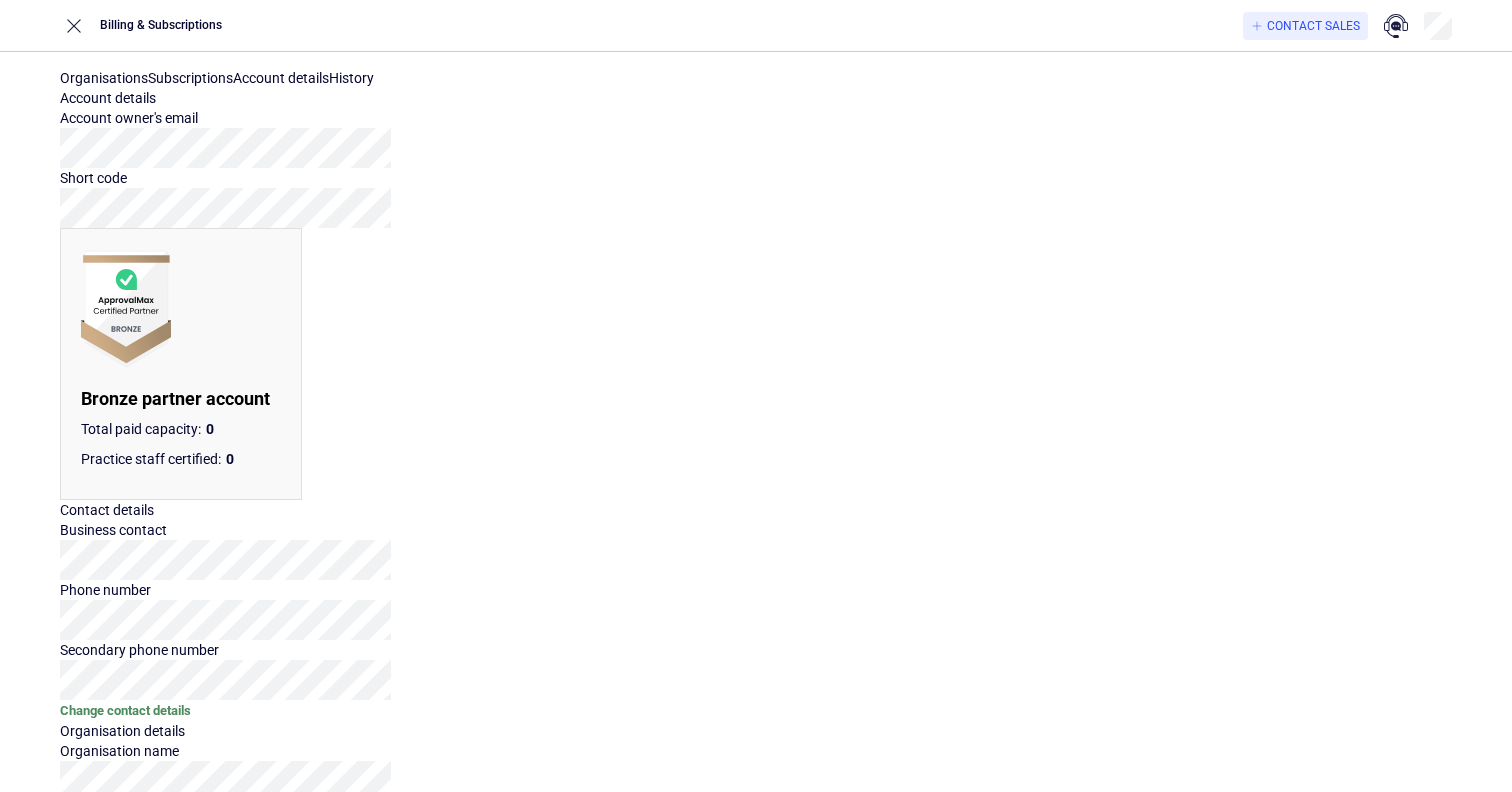 click on "Organisations Subscriptions Account details History Account details Account owner's email Short code Bronze partner account Total paid capacity: 0 Practice staff certified: 0 Contact details Business contact Phone number Secondary phone number Change contact details Organisation details Organisation name Address Change contact details Notification settings Receiving billing breakdown with payment notifications is enabled. Disable Please note that billing breakdowns are attached to payment reminders for subscriptions that include 2 or more Organisations." at bounding box center [756, 583] 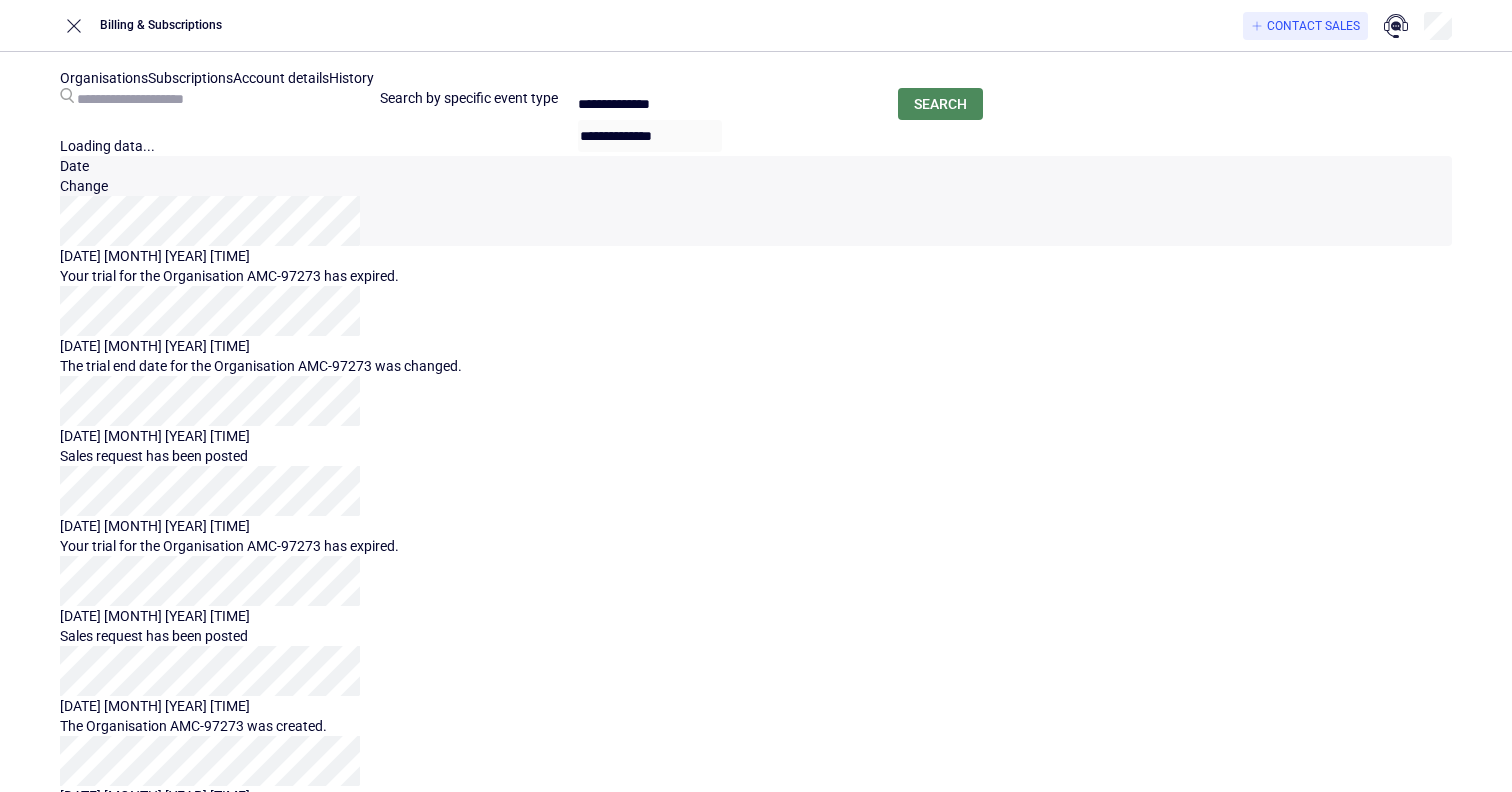 click on "Subscriptions" at bounding box center [190, 78] 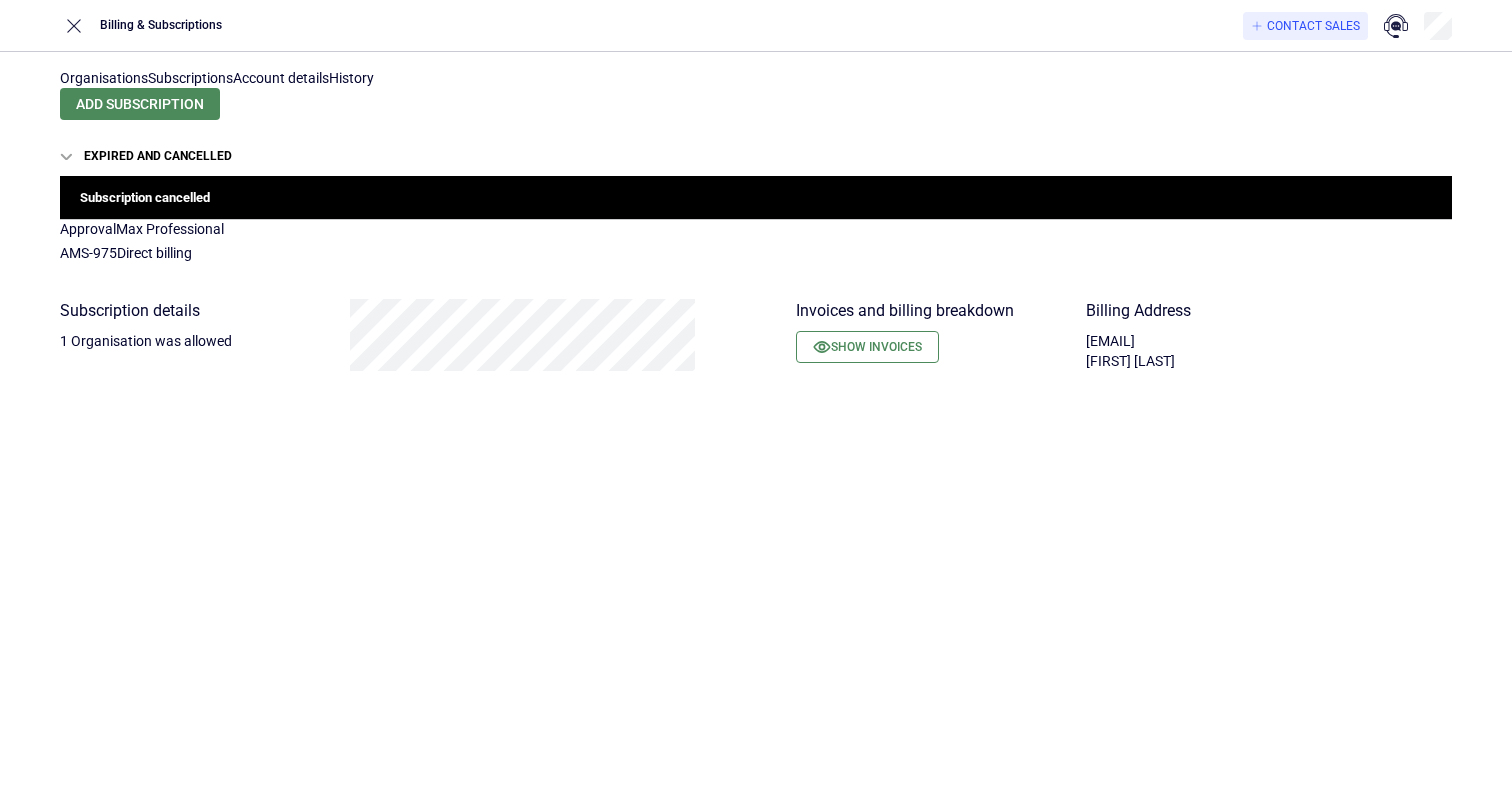 click on "Organisations" at bounding box center [104, 78] 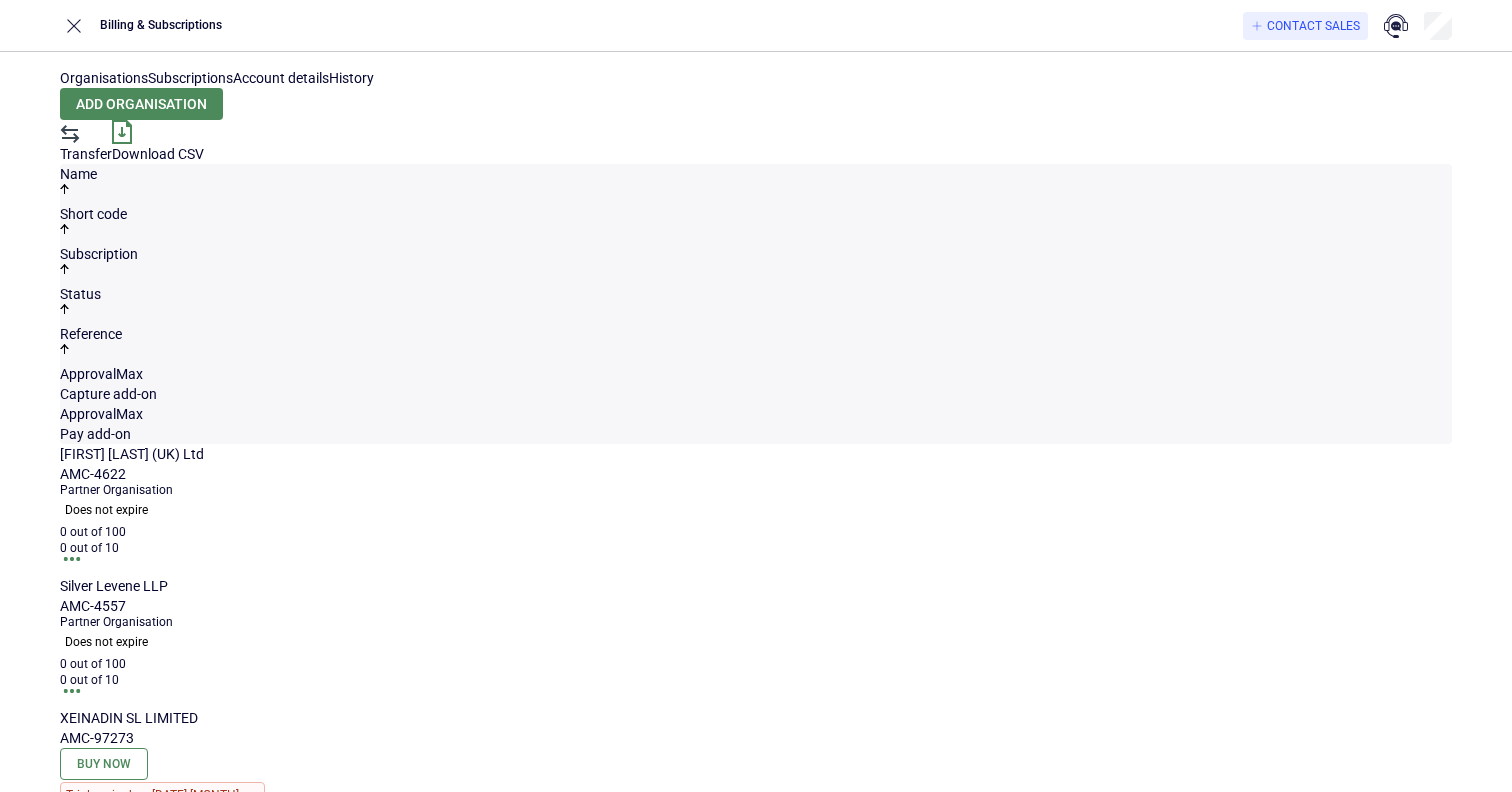 click on "Subscriptions" at bounding box center (190, 78) 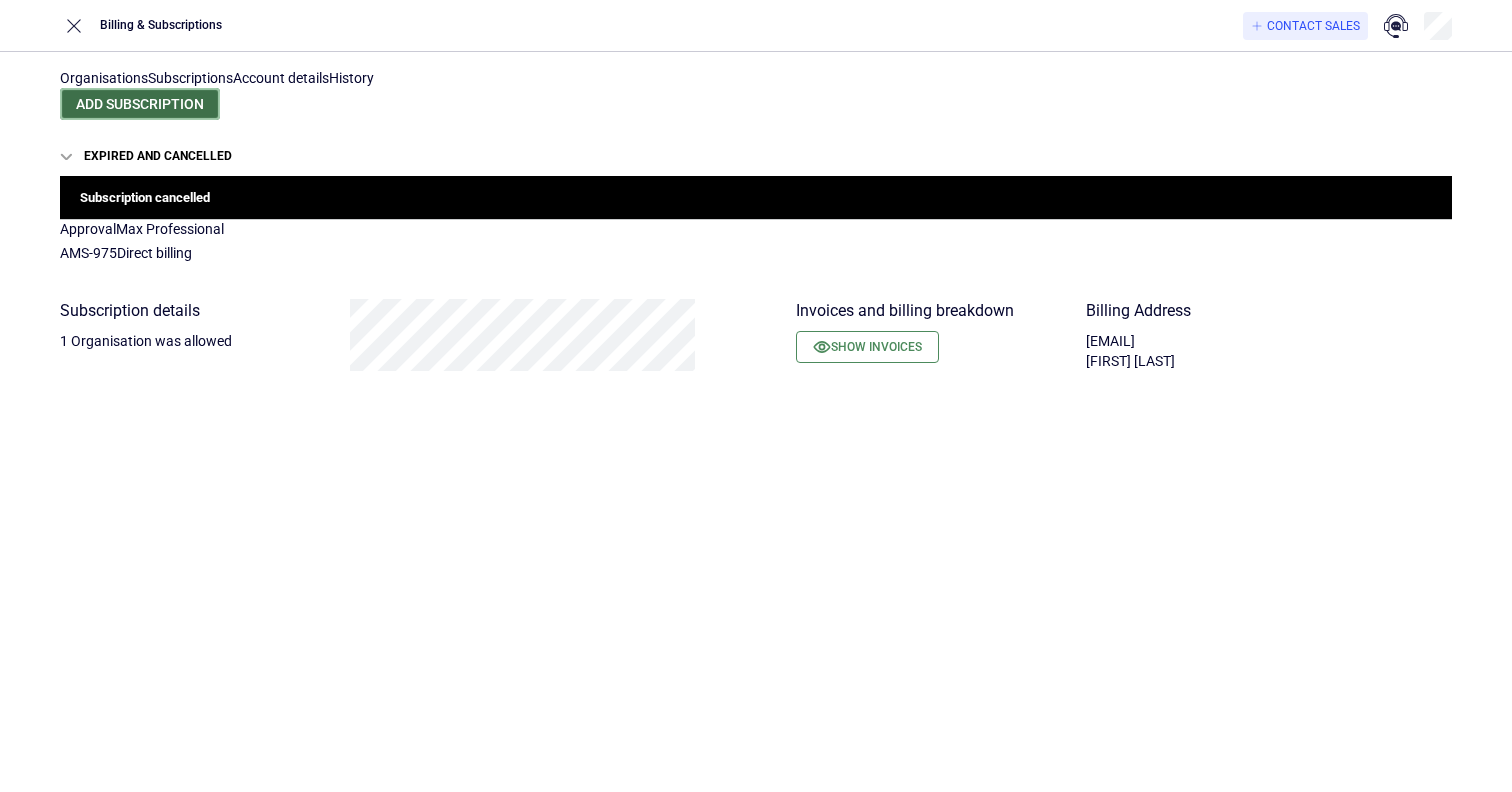 click on "Add subscription" at bounding box center [140, 104] 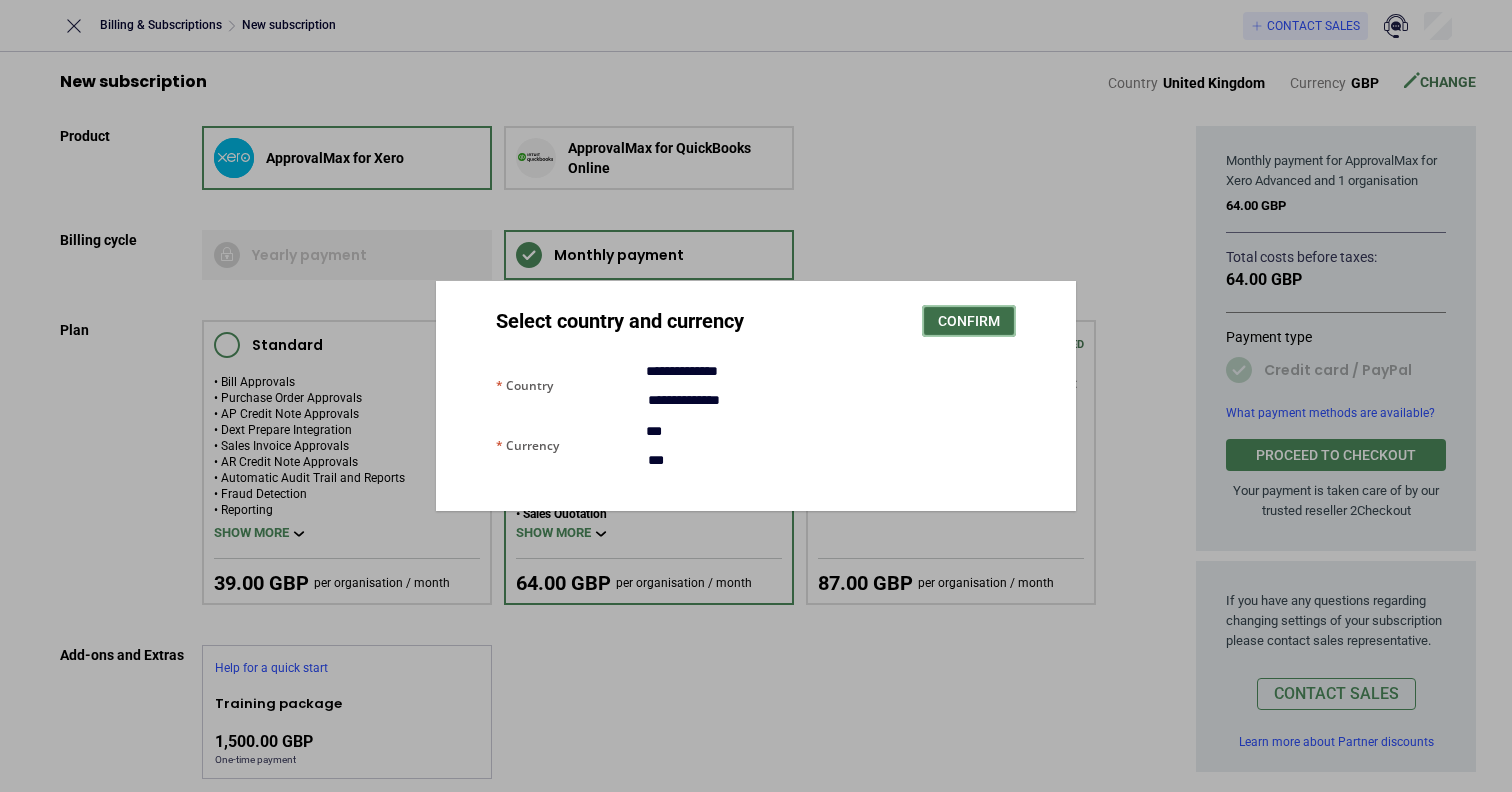 click on "Confirm" at bounding box center (969, 321) 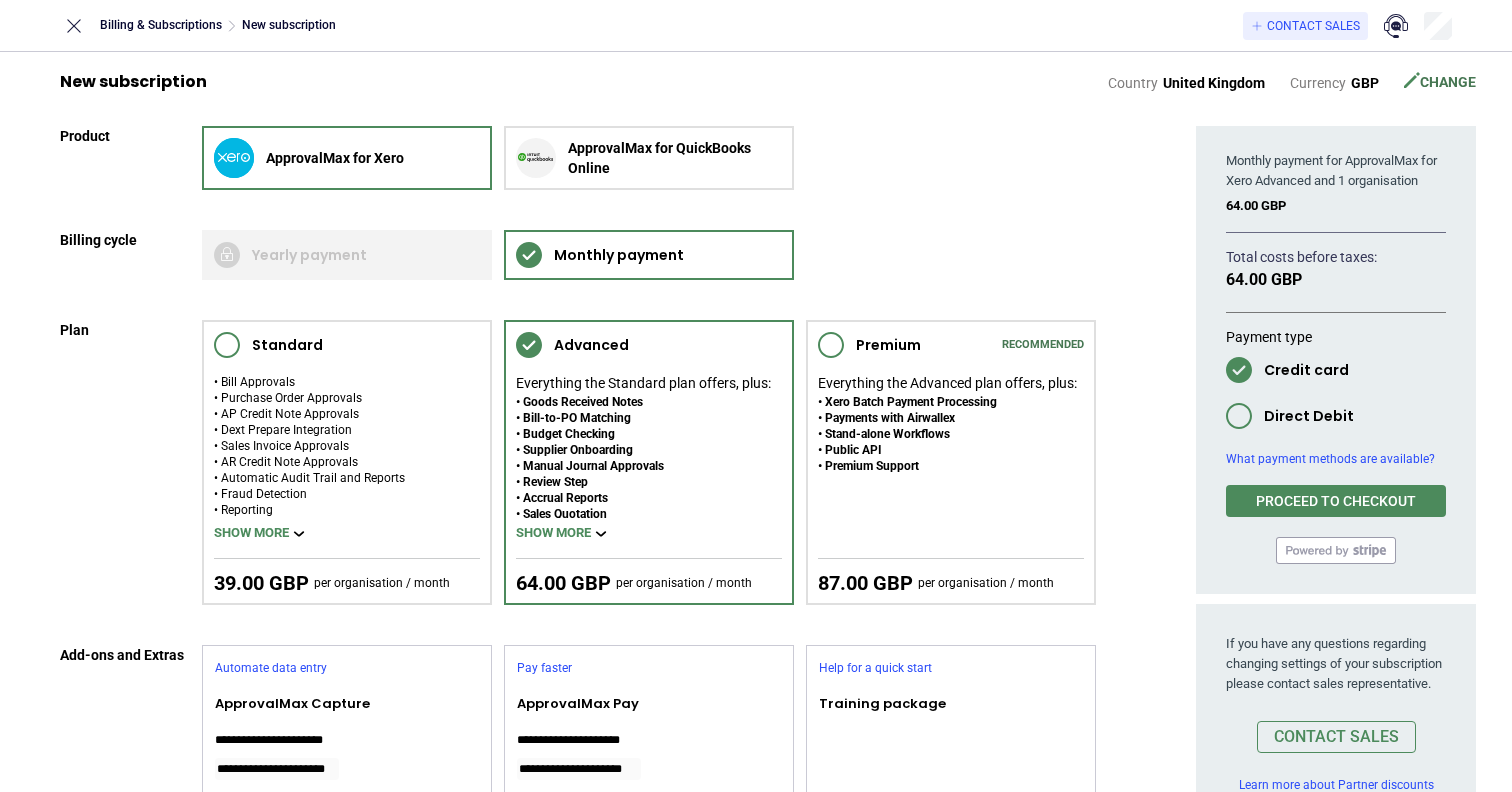 click on "Yearly payment Monthly payment" at bounding box center (649, 255) 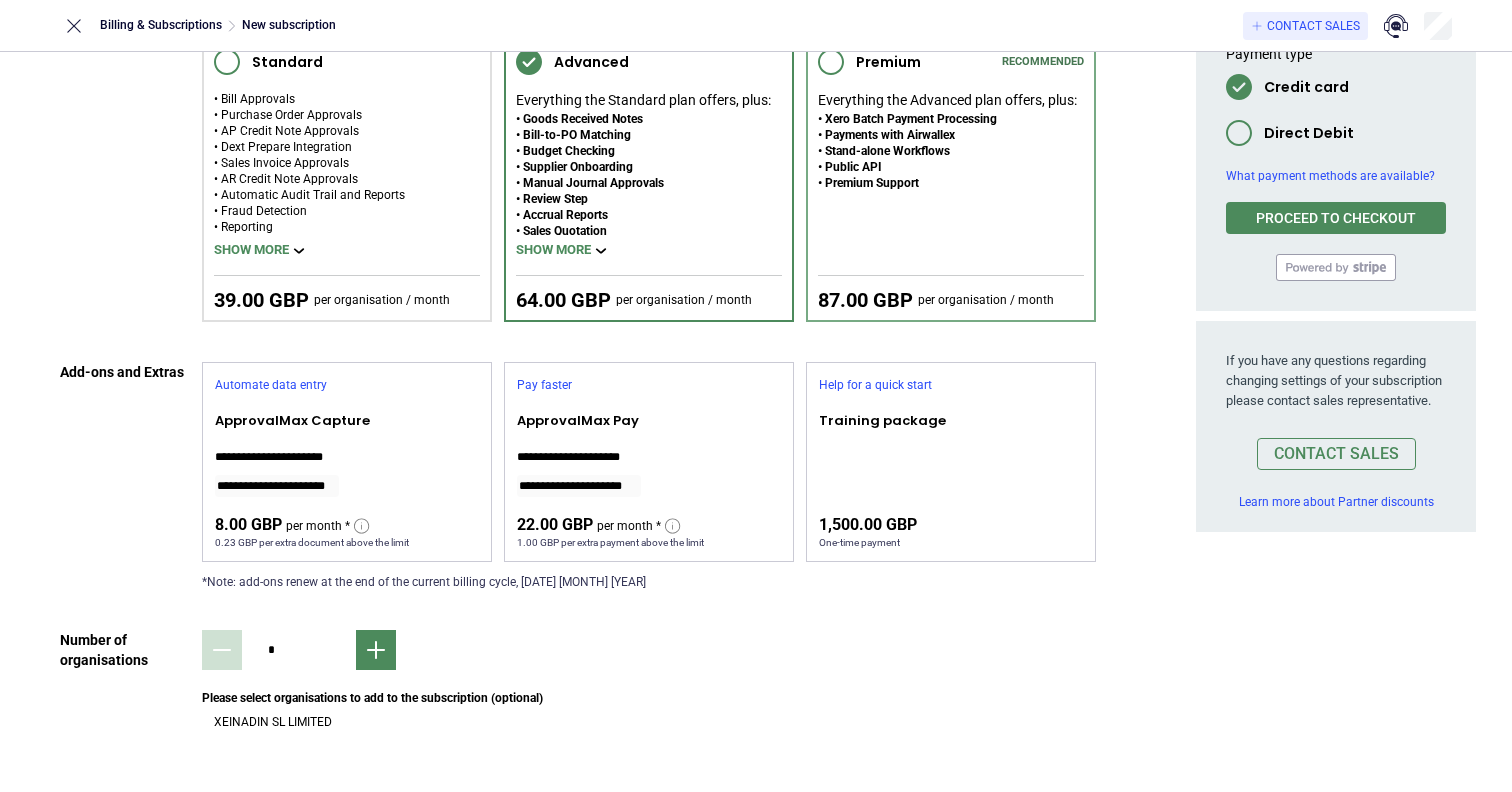 scroll, scrollTop: 301, scrollLeft: 0, axis: vertical 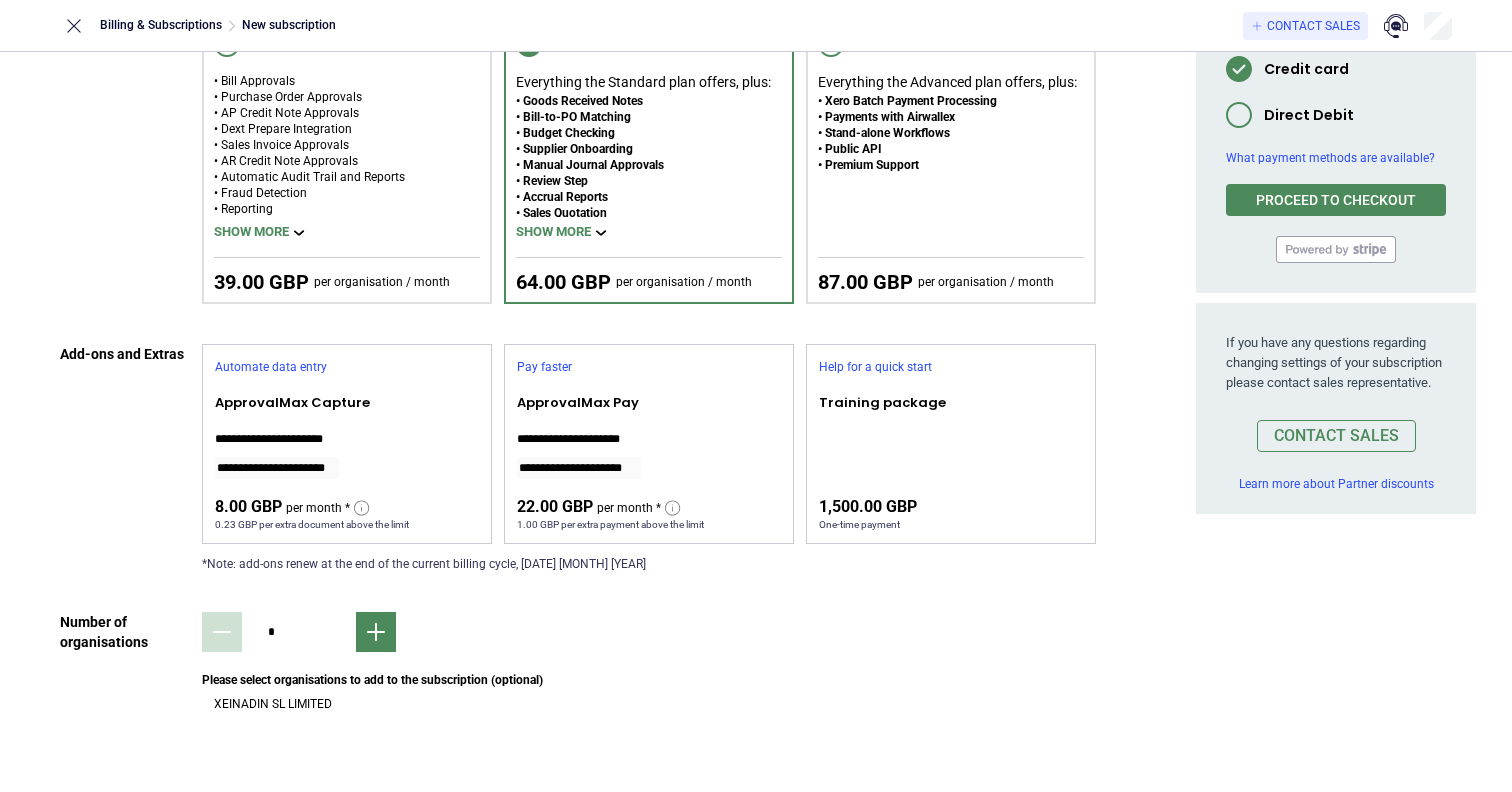 click on "XEINADIN SL LIMITED" at bounding box center (649, 704) 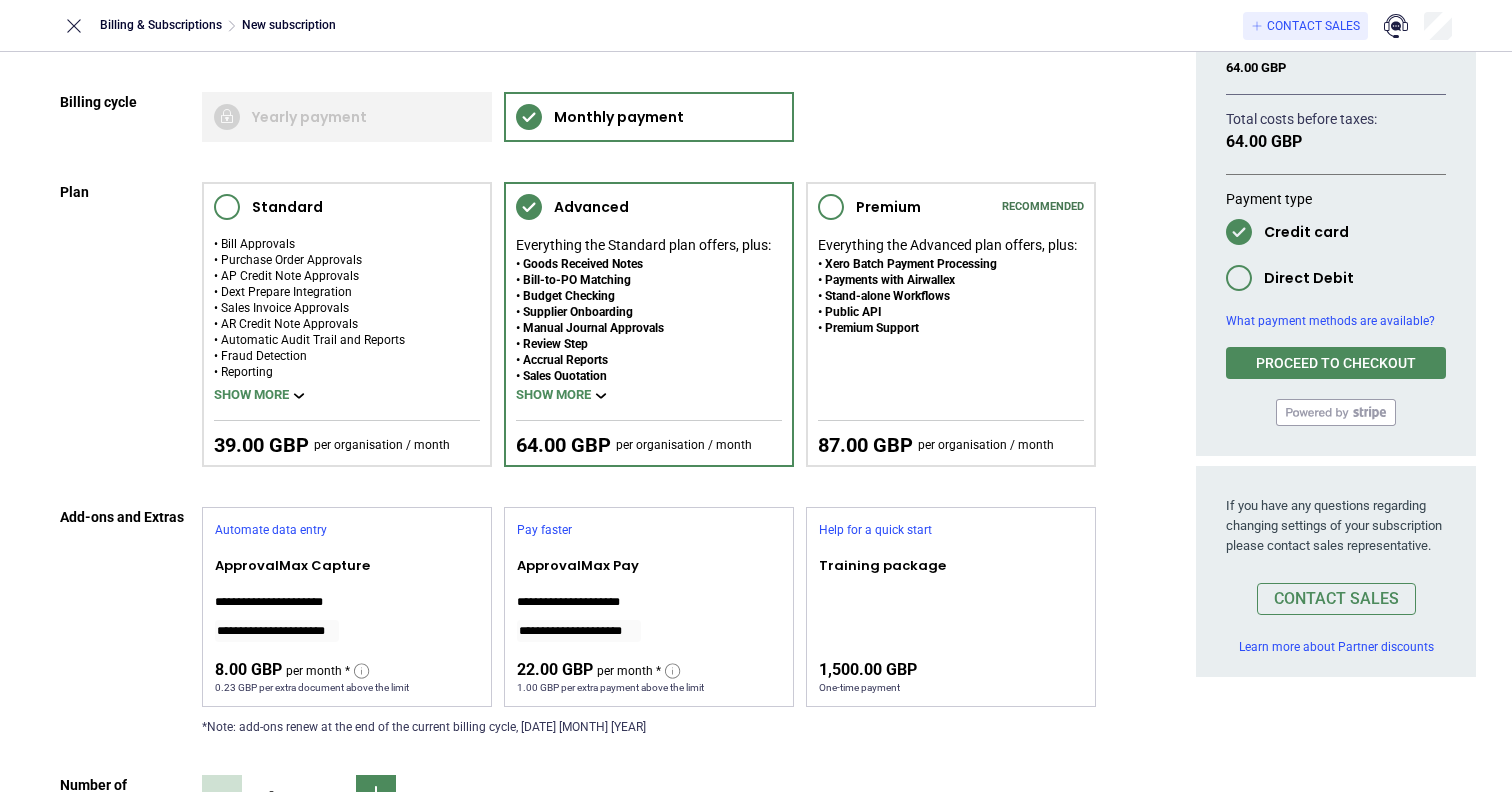 scroll, scrollTop: 0, scrollLeft: 0, axis: both 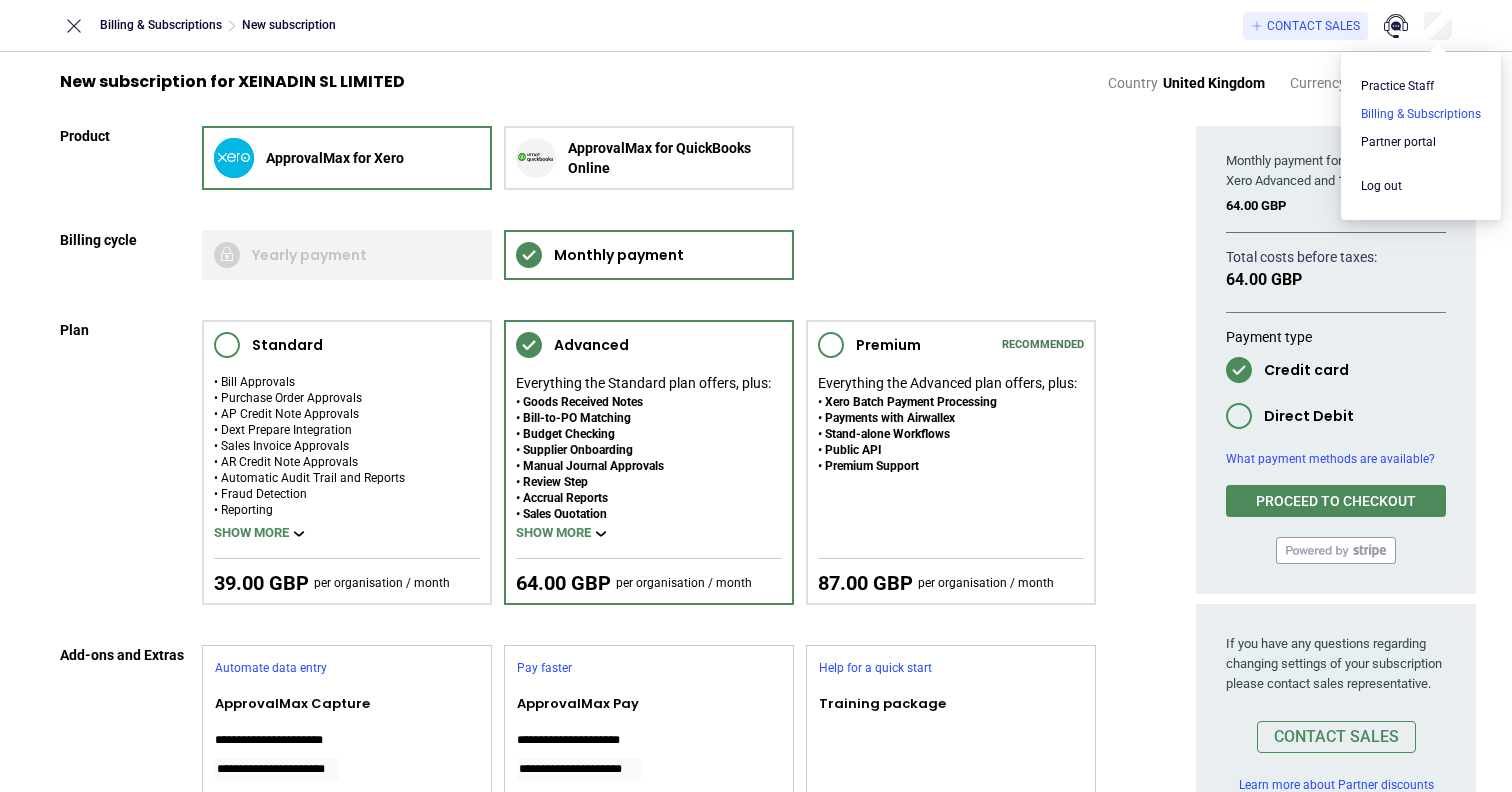 click at bounding box center (1421, 114) 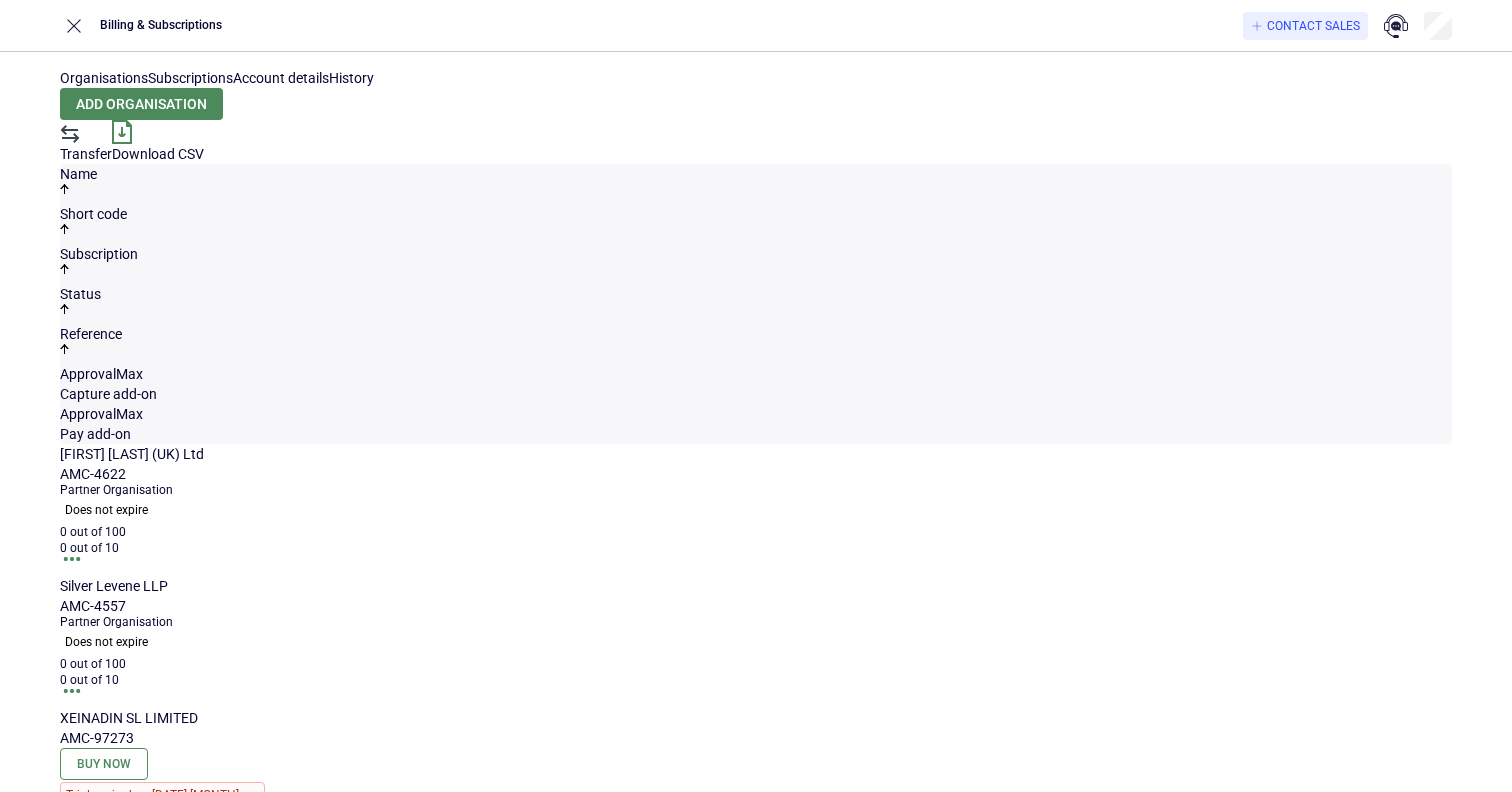 click on "[FIRST] [LAST] (UK) Ltd AMC-4622 Partner Organisation Does not expire 0 out of 100 0 out of 10 [FIRST] [LAST] LLP AMC-4557 Partner Organisation Does not expire 0 out of 100 0 out of 10 XEINADIN SL LIMITED AMC-97273 Buy Now Trial expired on [DATE] [MONTH] [YEAR] 0 out of 100 0 out of 10" at bounding box center (756, 663) 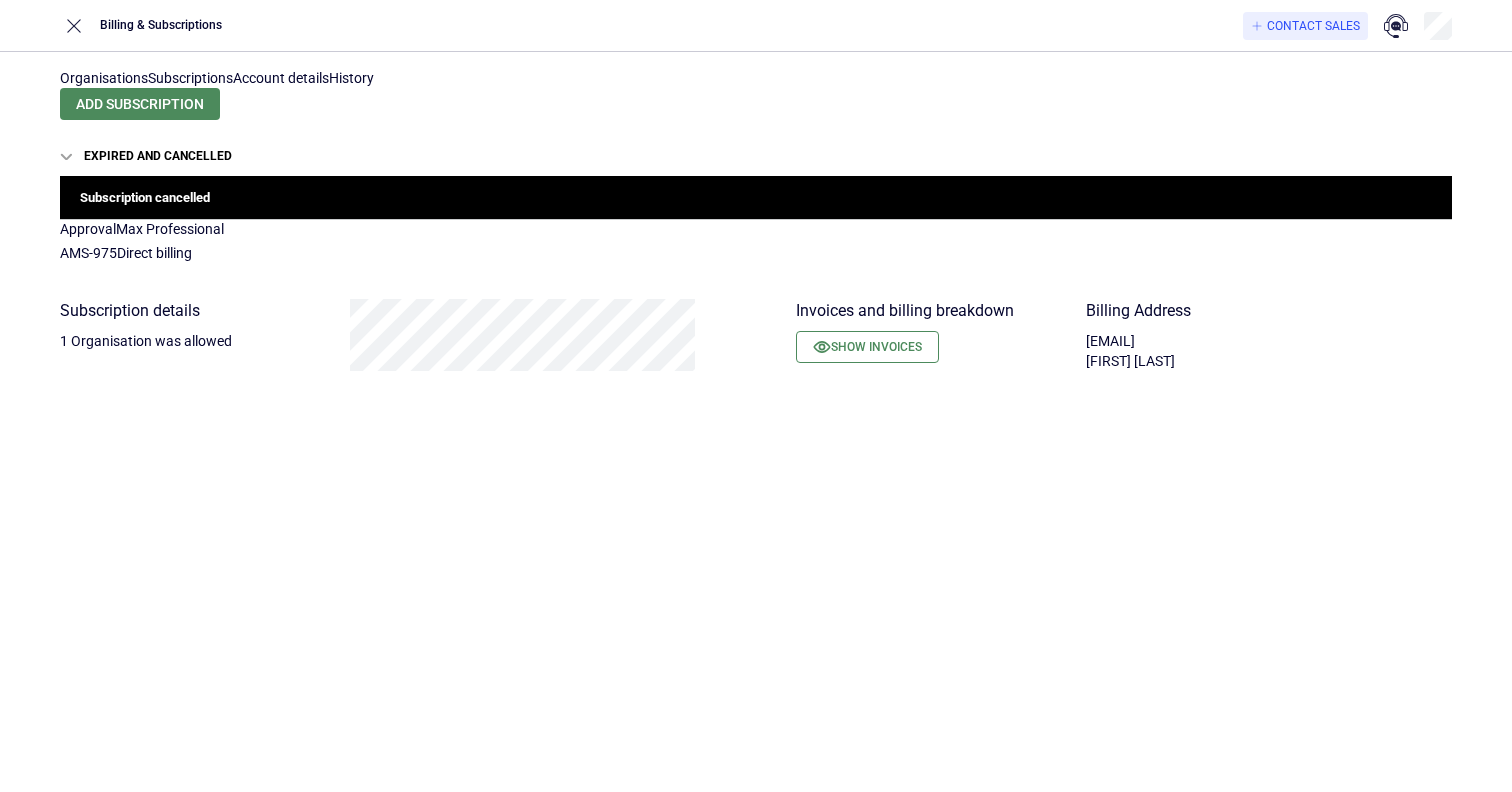 click on "Organisations" at bounding box center [104, 78] 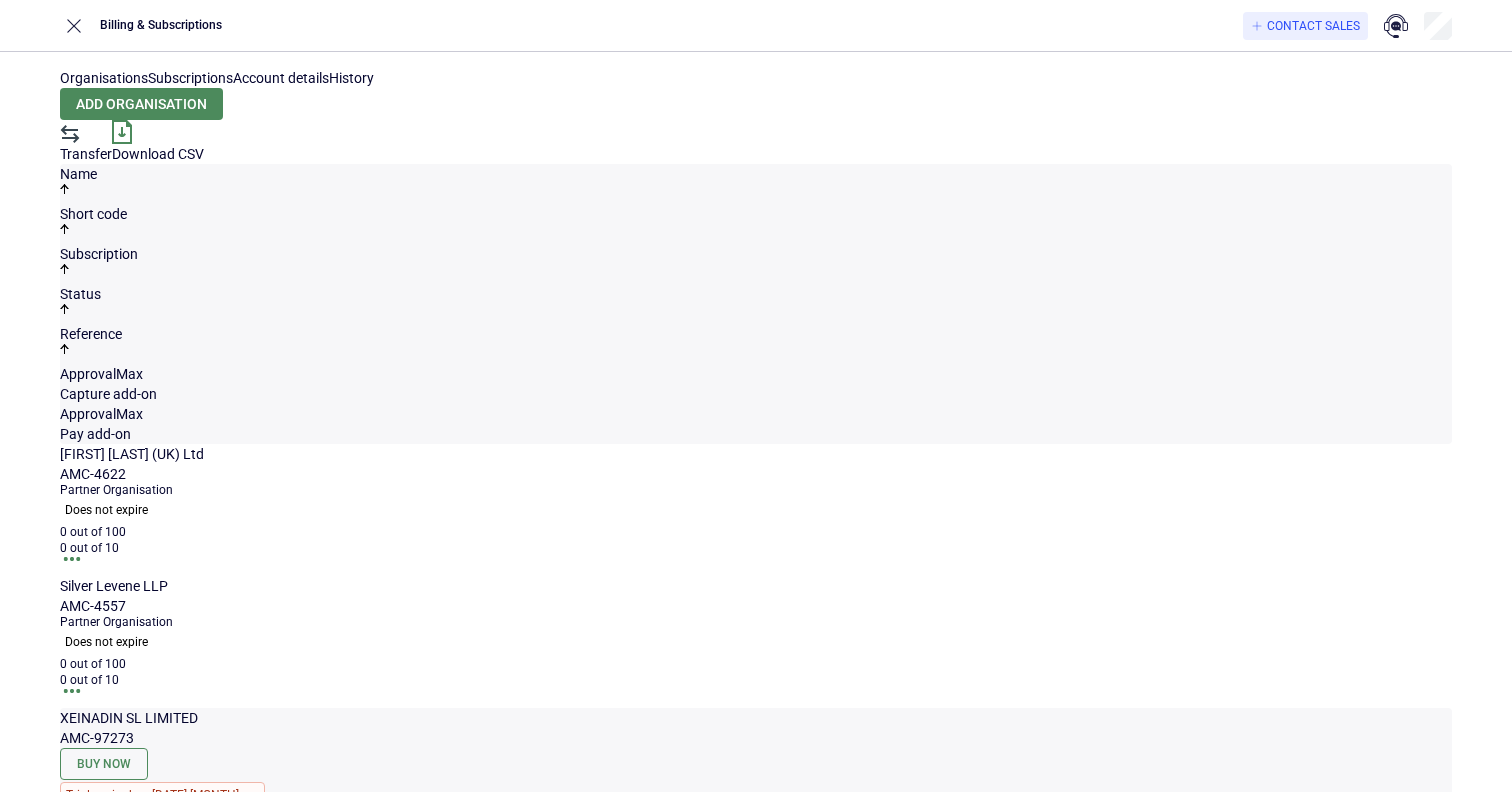 click on "AMC-97273" at bounding box center [110, 474] 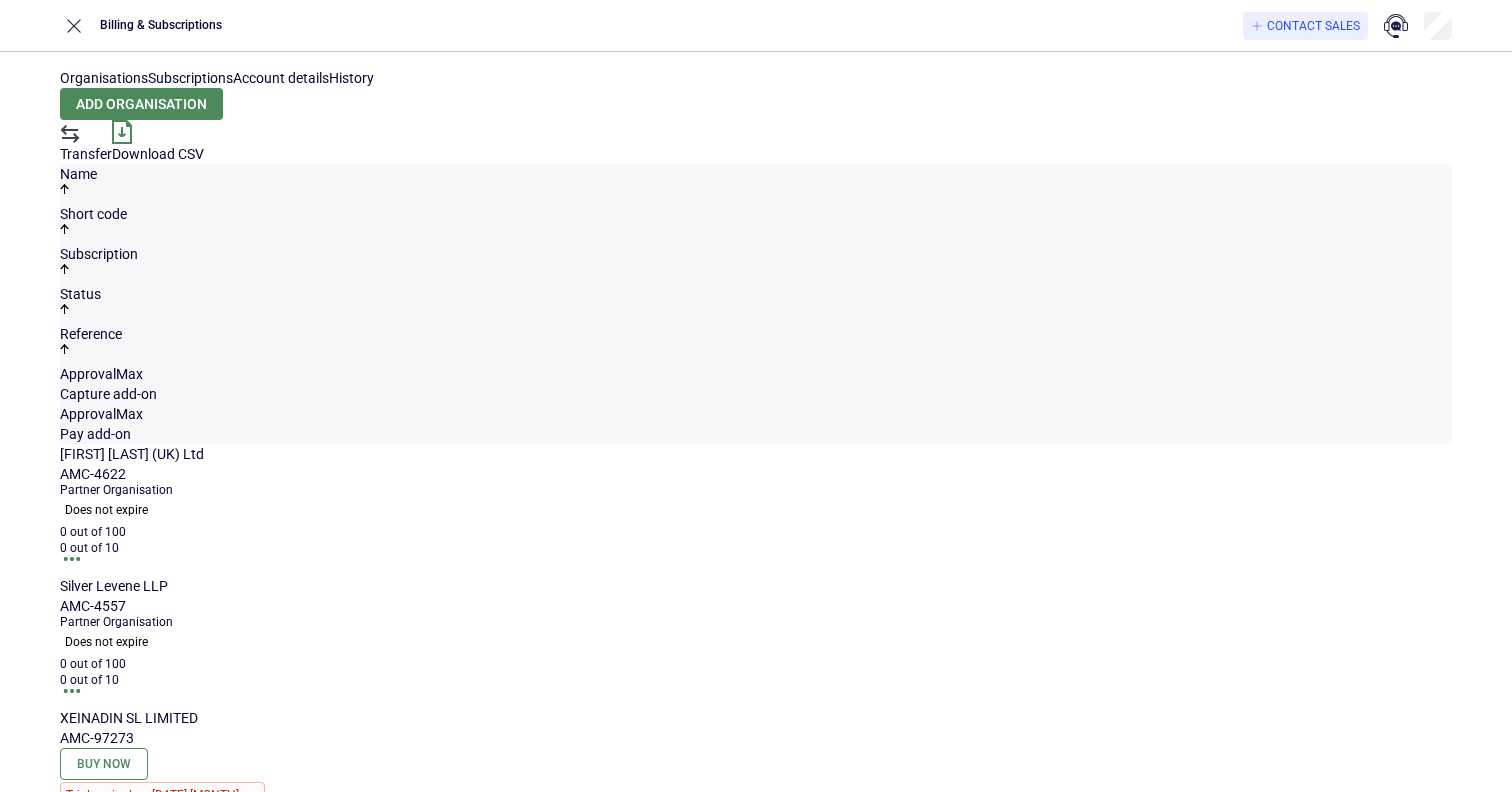 click on "[FIRST] [LAST] (UK) Ltd AMC-4622 Partner Organisation Does not expire 0 out of 100 0 out of 10 [FIRST] [LAST] LLP AMC-4557 Partner Organisation Does not expire 0 out of 100 0 out of 10 XEINADIN SL LIMITED AMC-97273 Buy Now Trial expired on [DATE] [MONTH] [YEAR] 0 out of 100 0 out of 10" at bounding box center (756, 663) 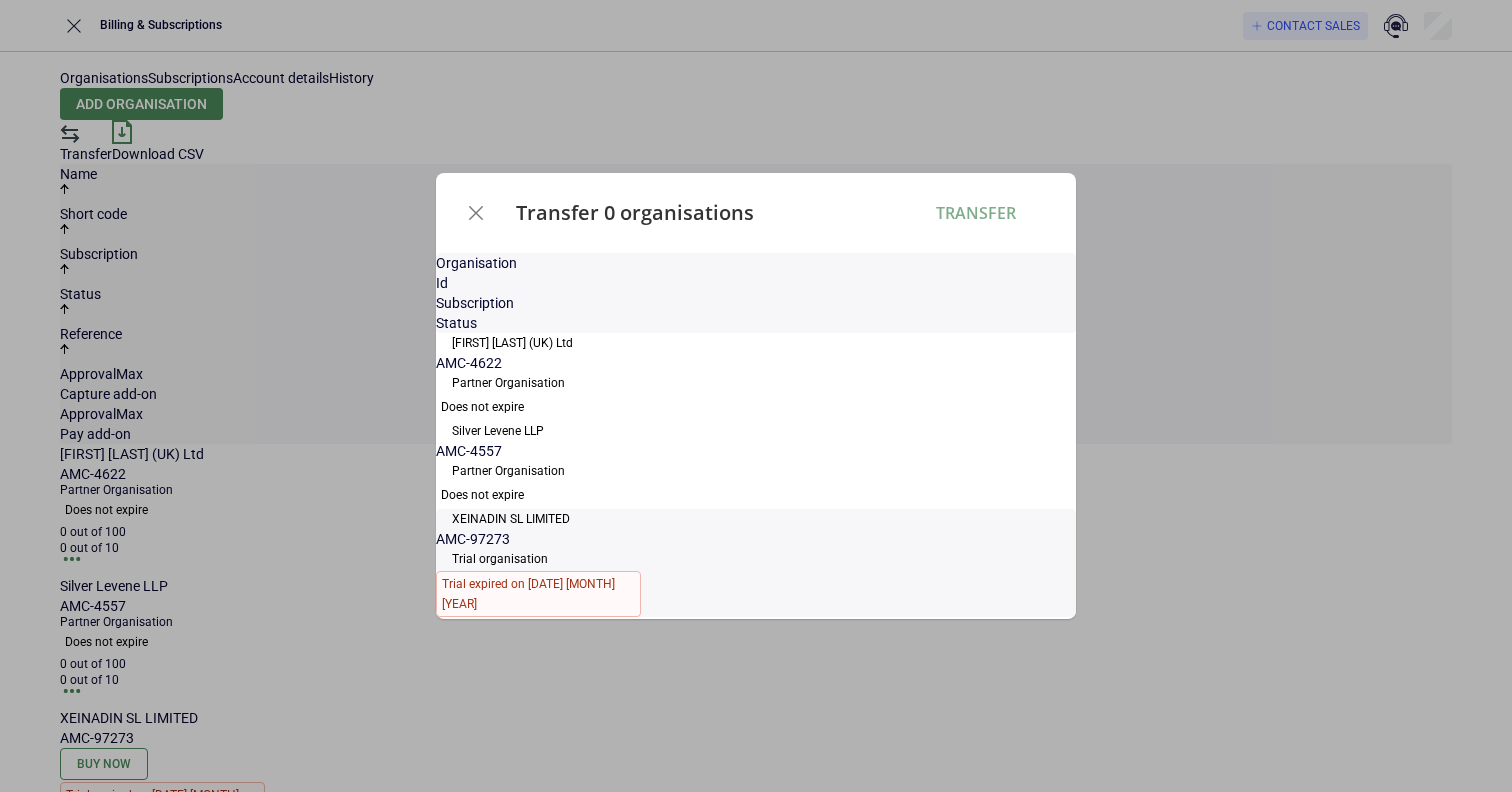 click at bounding box center (756, 333) 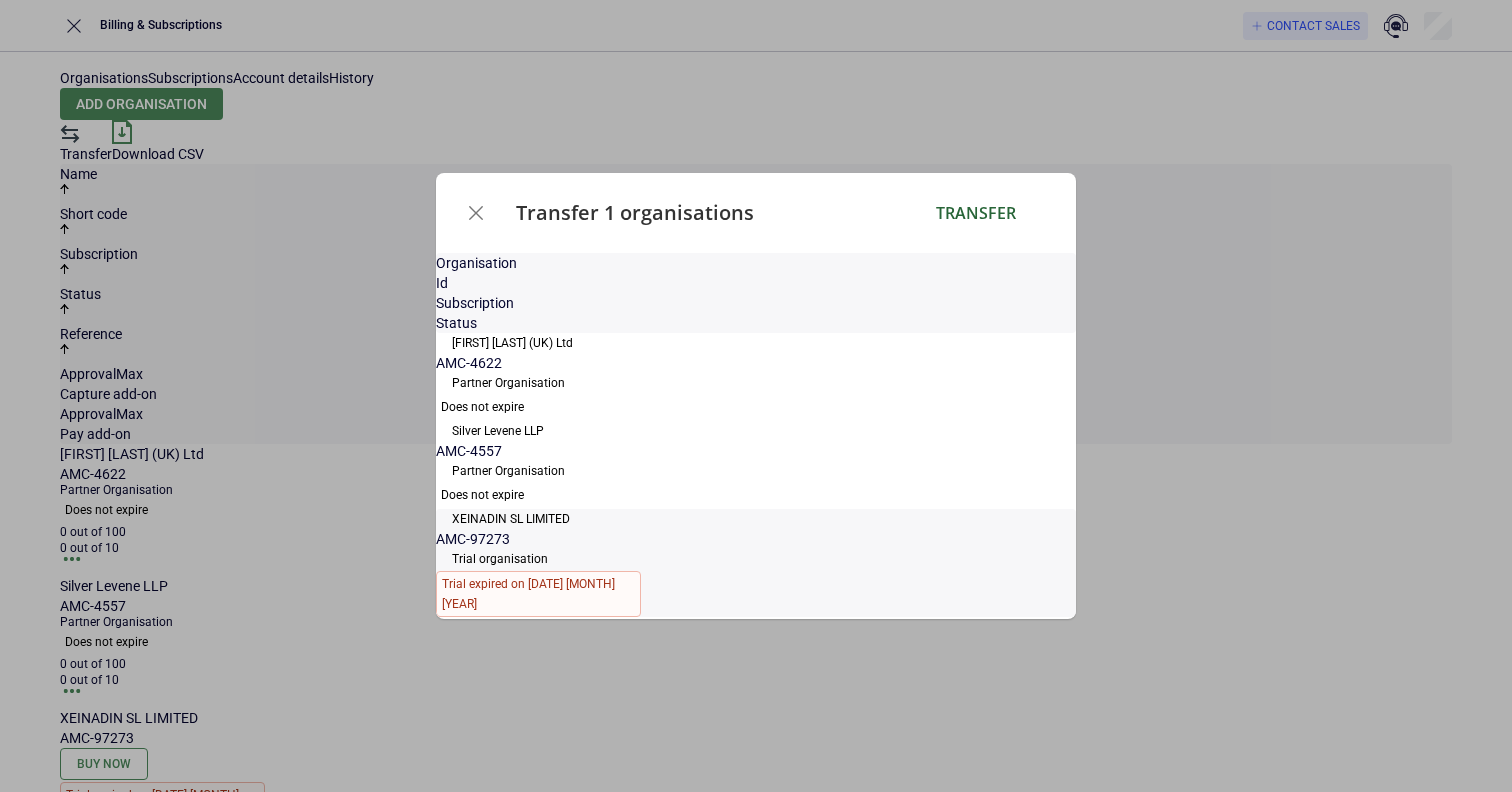 click on "Transfer" at bounding box center (976, 213) 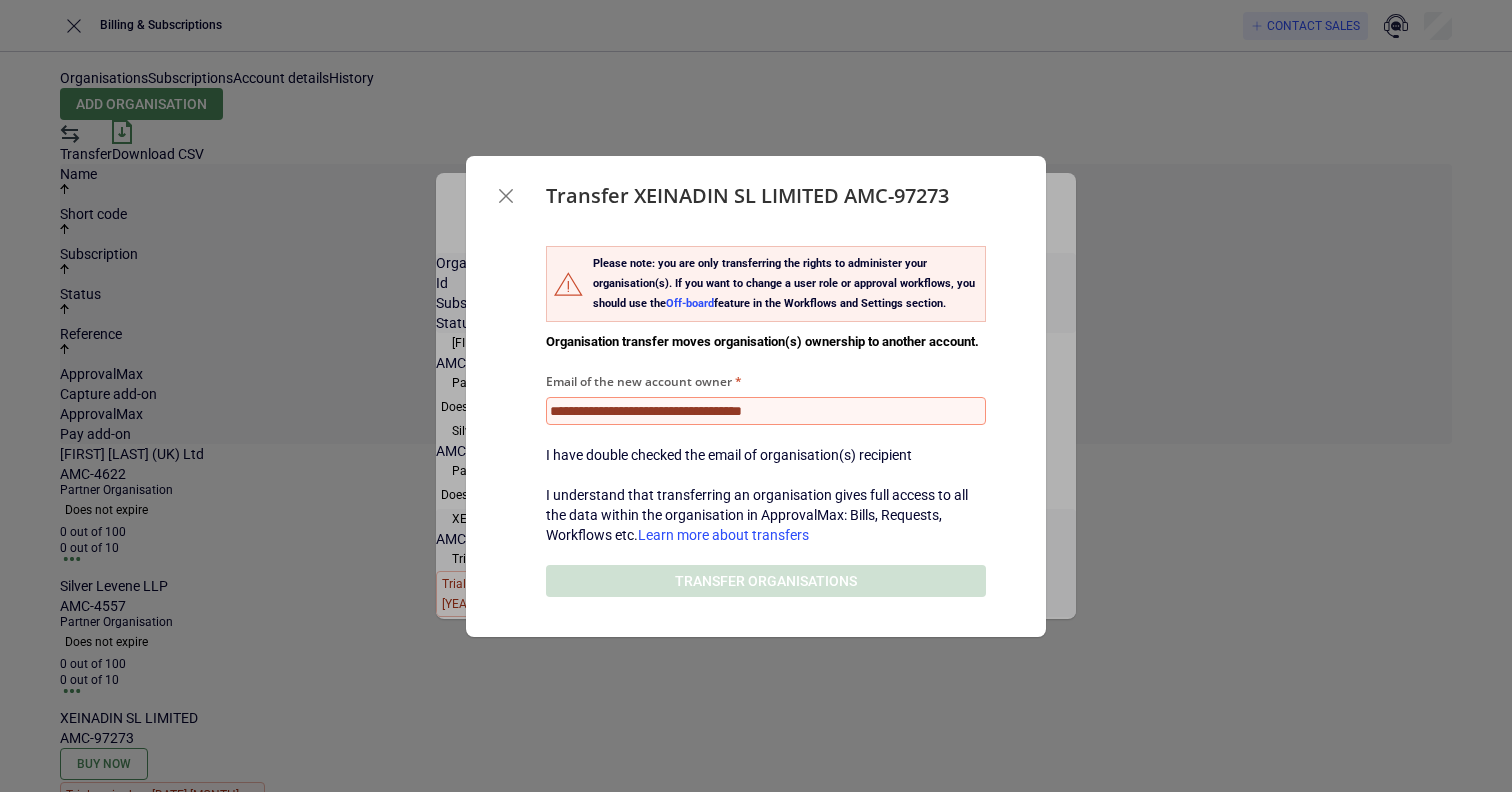 click at bounding box center (506, 196) 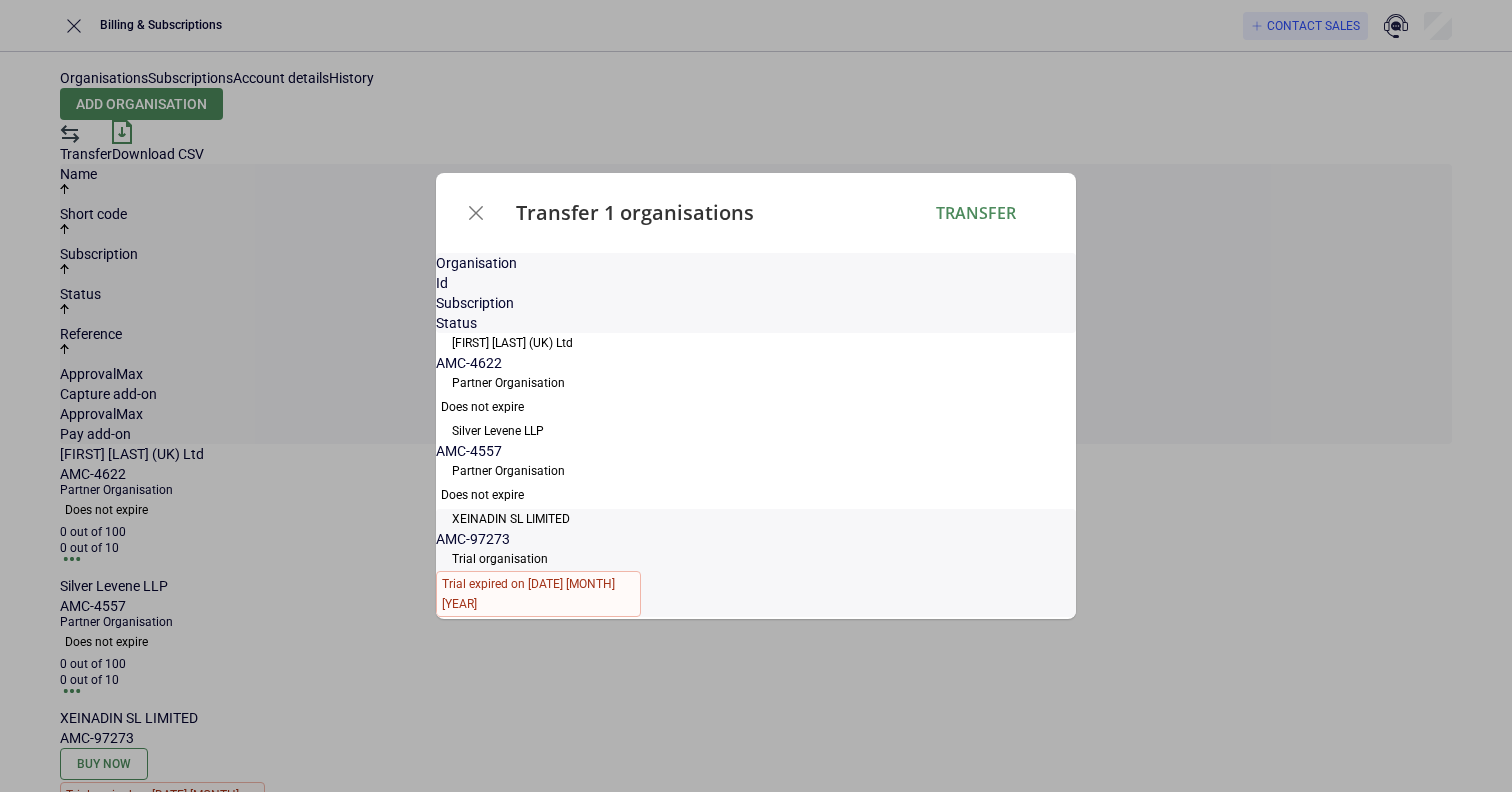 click at bounding box center (476, 213) 